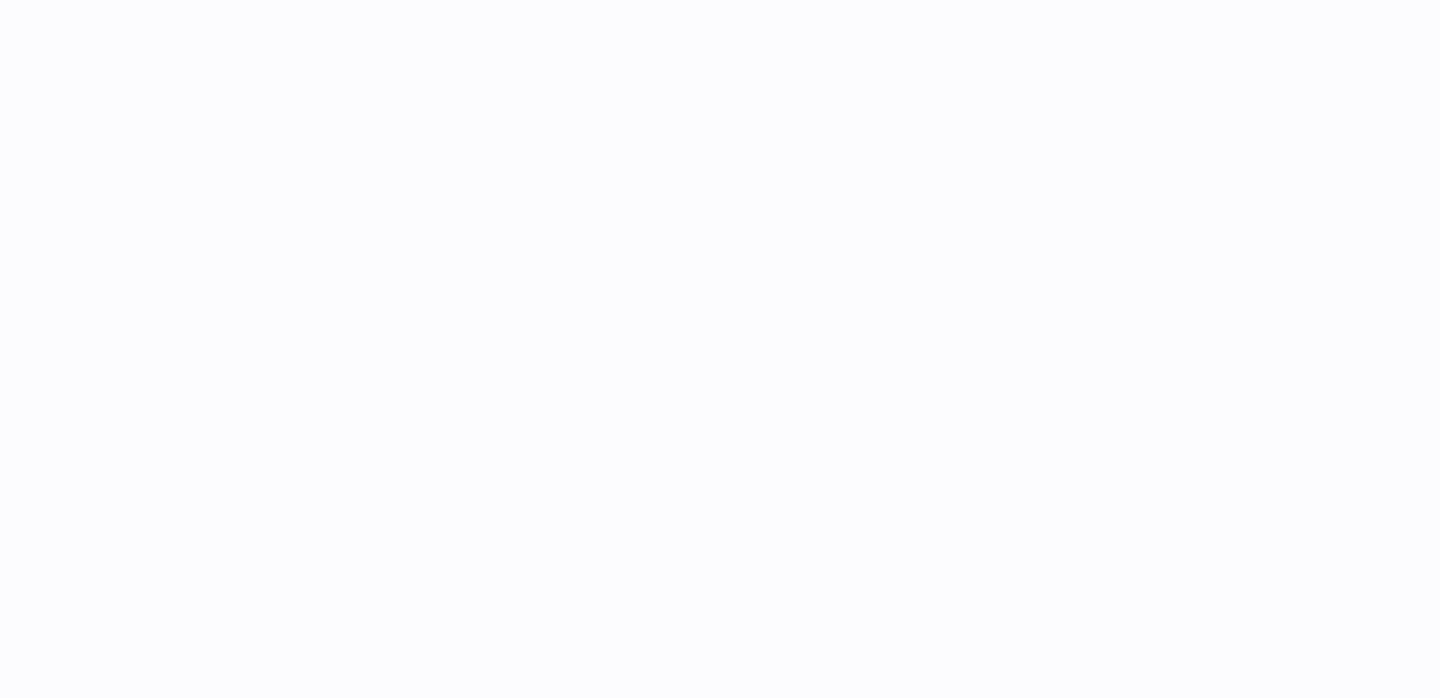 scroll, scrollTop: 0, scrollLeft: 0, axis: both 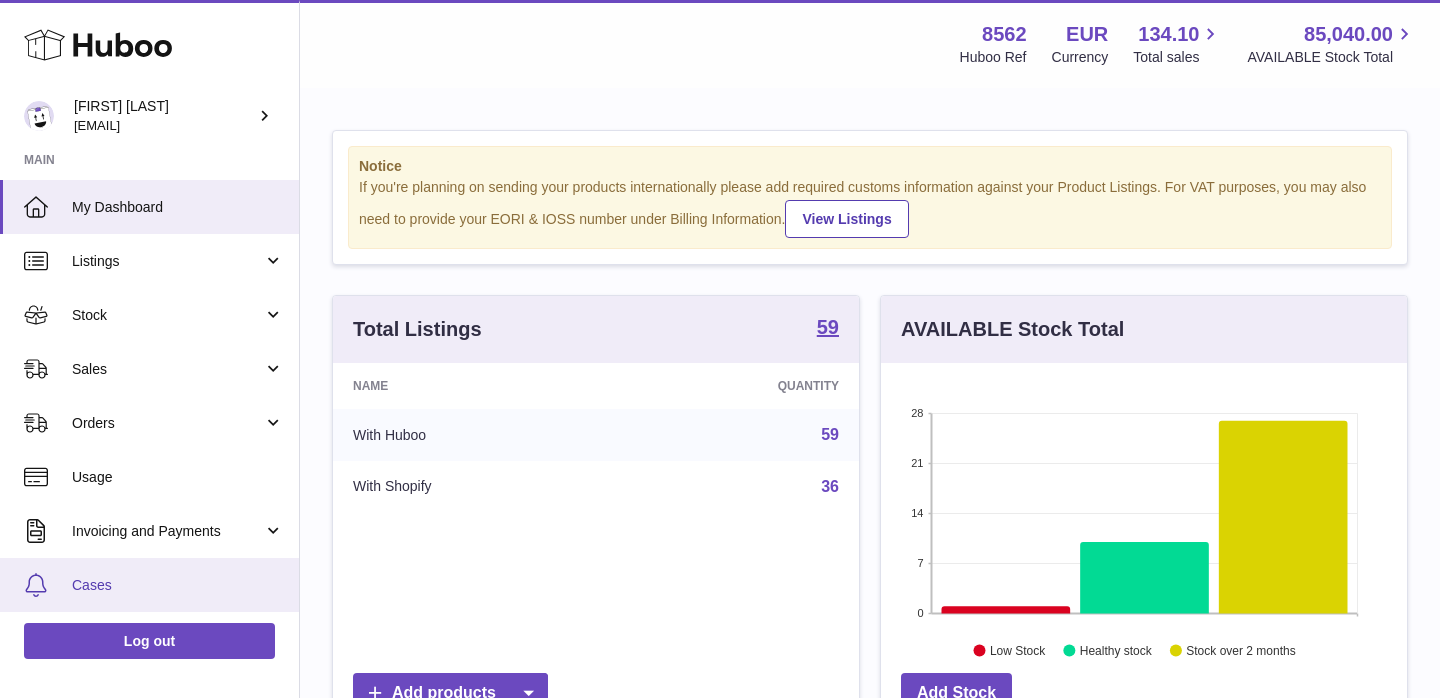 click on "Cases" at bounding box center [178, 585] 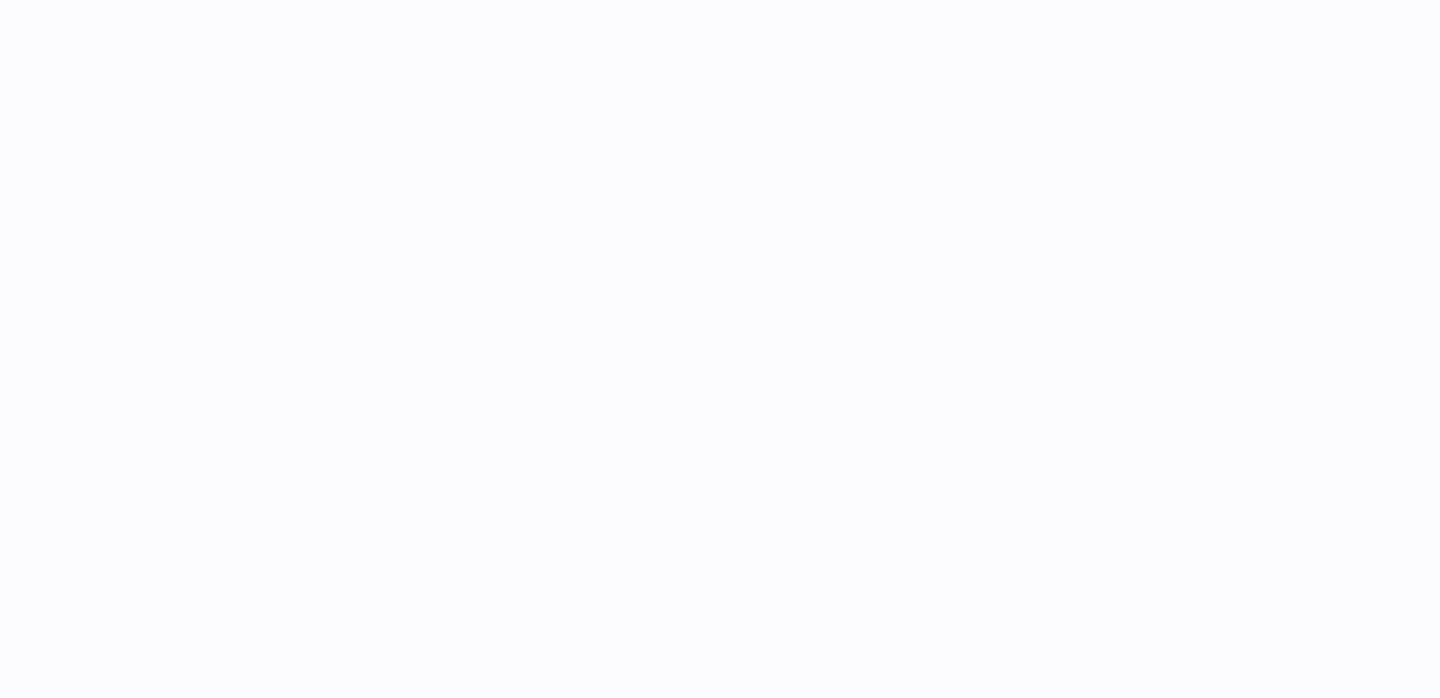 scroll, scrollTop: 0, scrollLeft: 0, axis: both 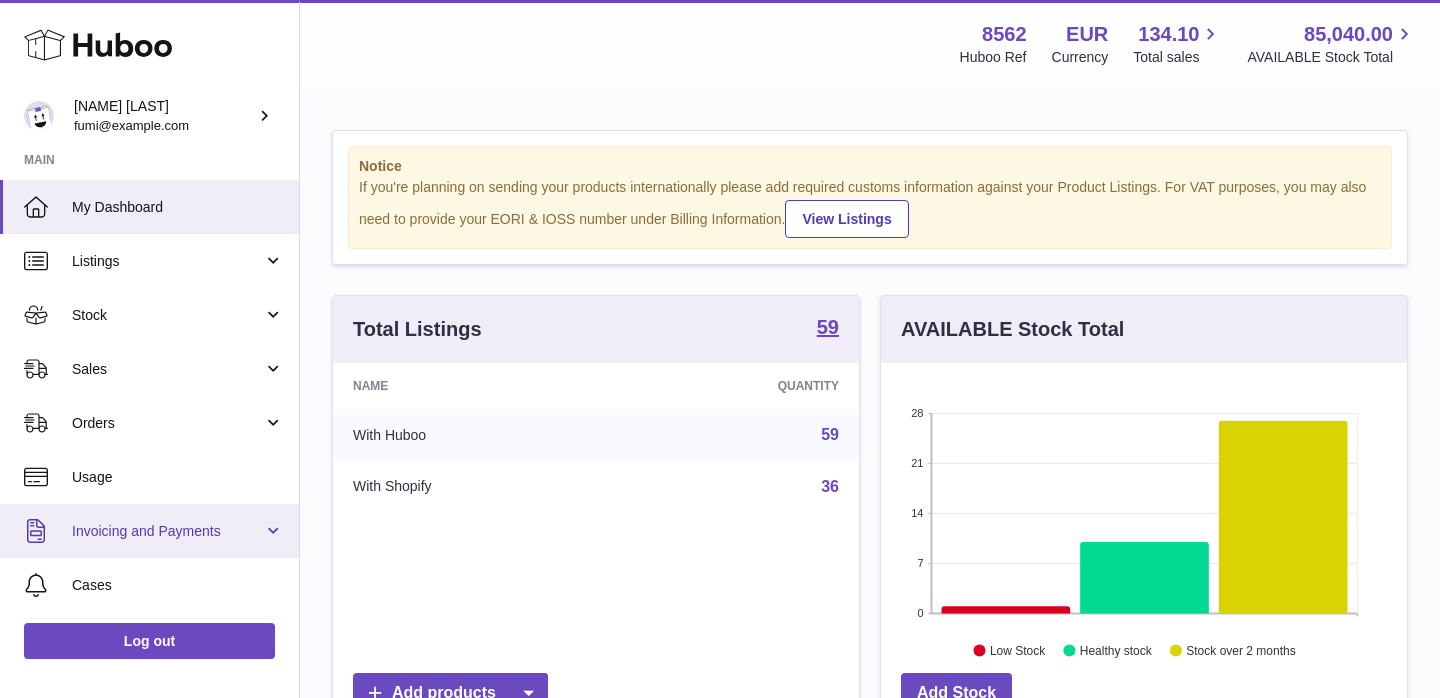 click on "Invoicing and Payments" at bounding box center (167, 531) 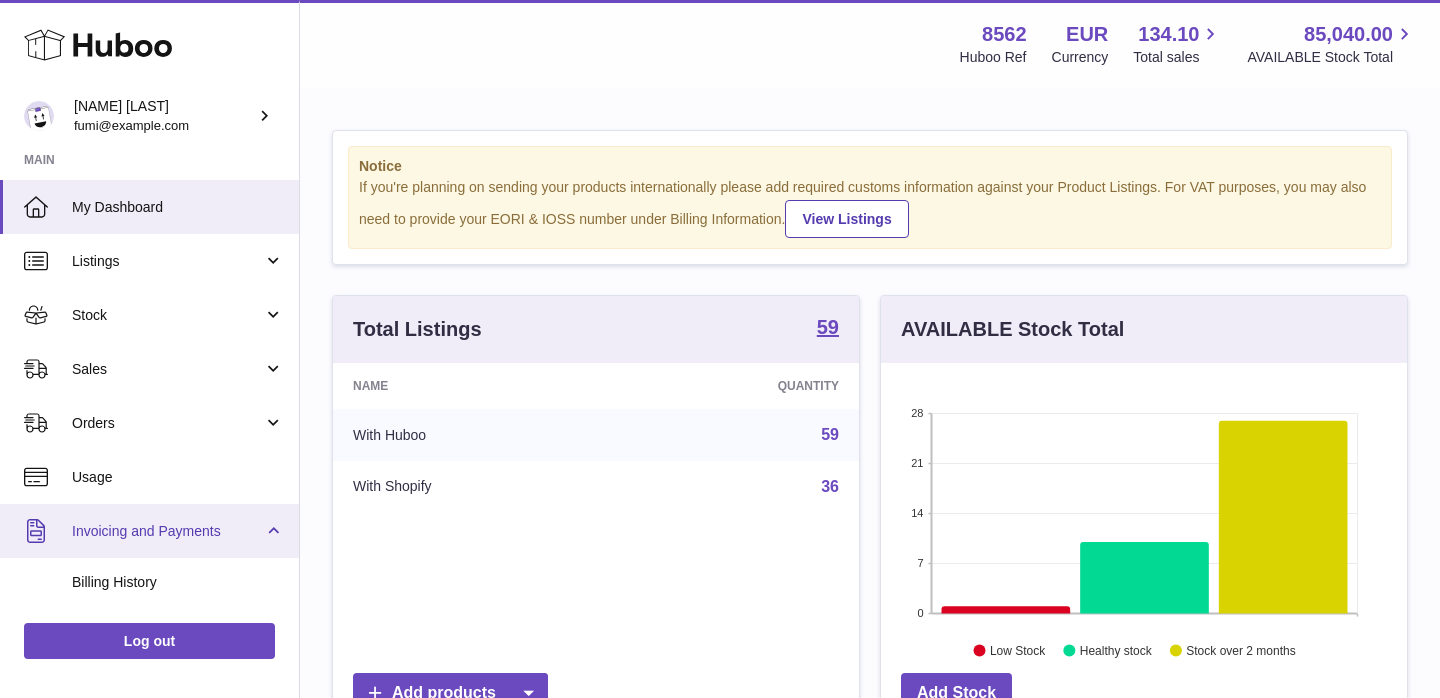 scroll, scrollTop: 351, scrollLeft: 0, axis: vertical 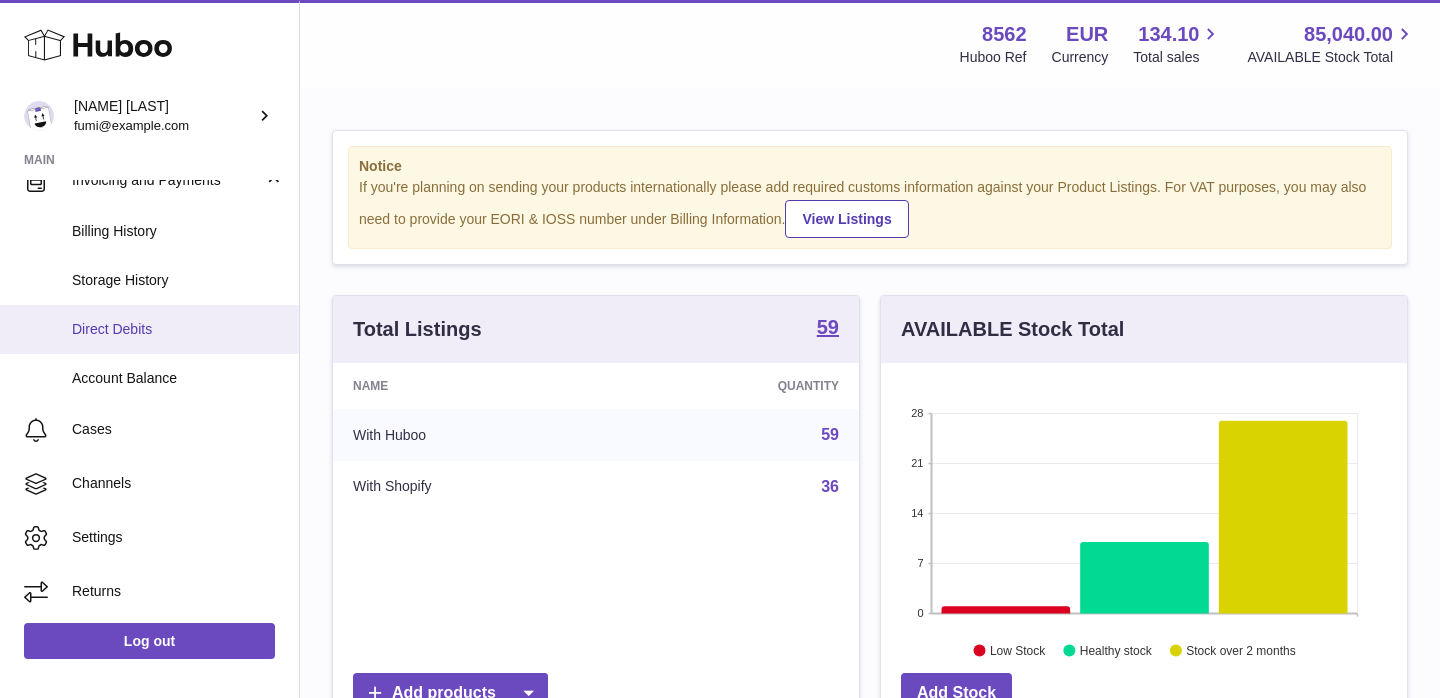 click on "Direct Debits" at bounding box center (178, 329) 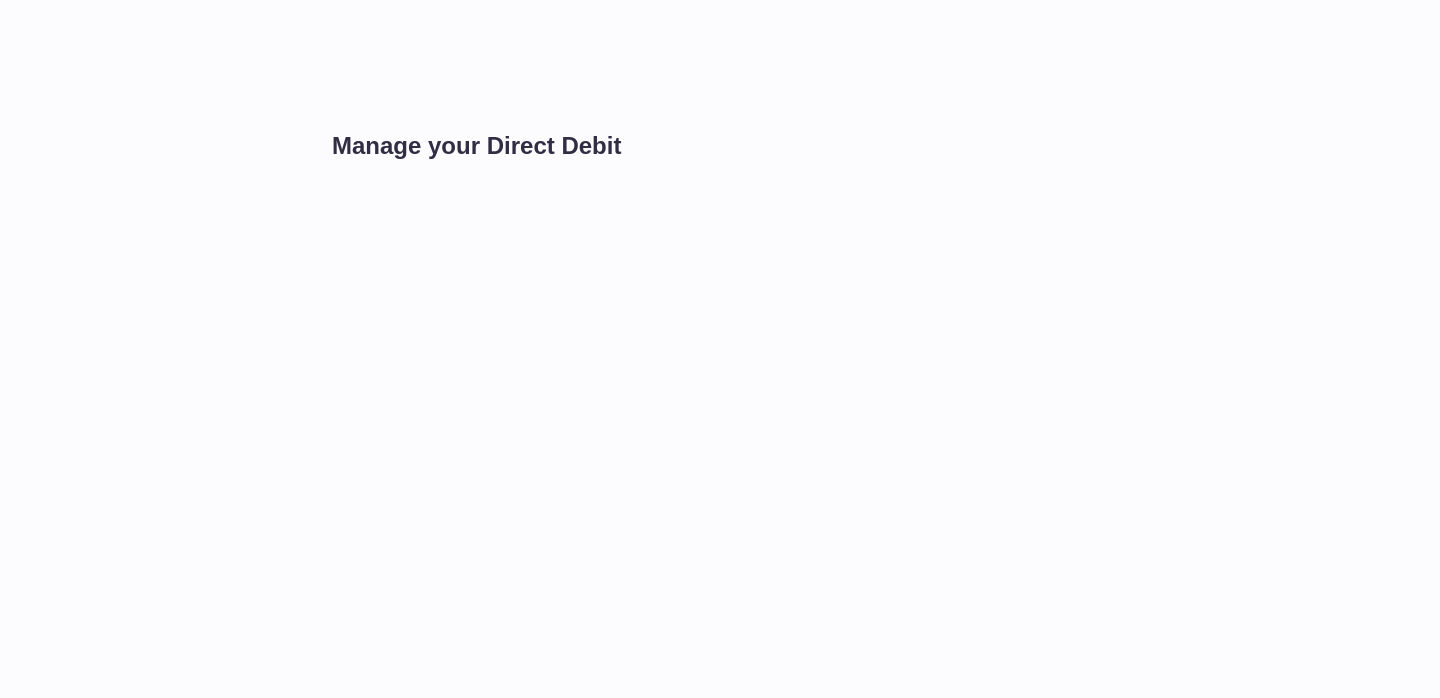 scroll, scrollTop: 0, scrollLeft: 0, axis: both 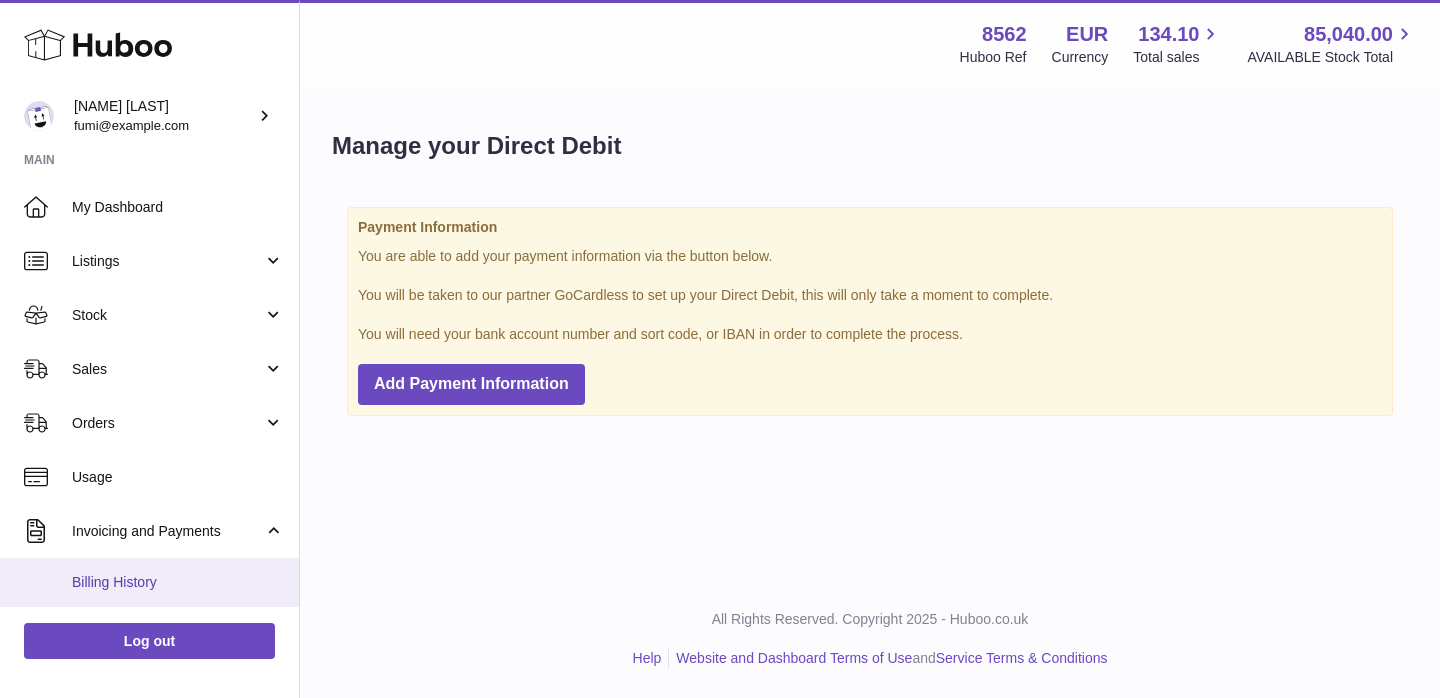 click on "Billing History" at bounding box center (149, 582) 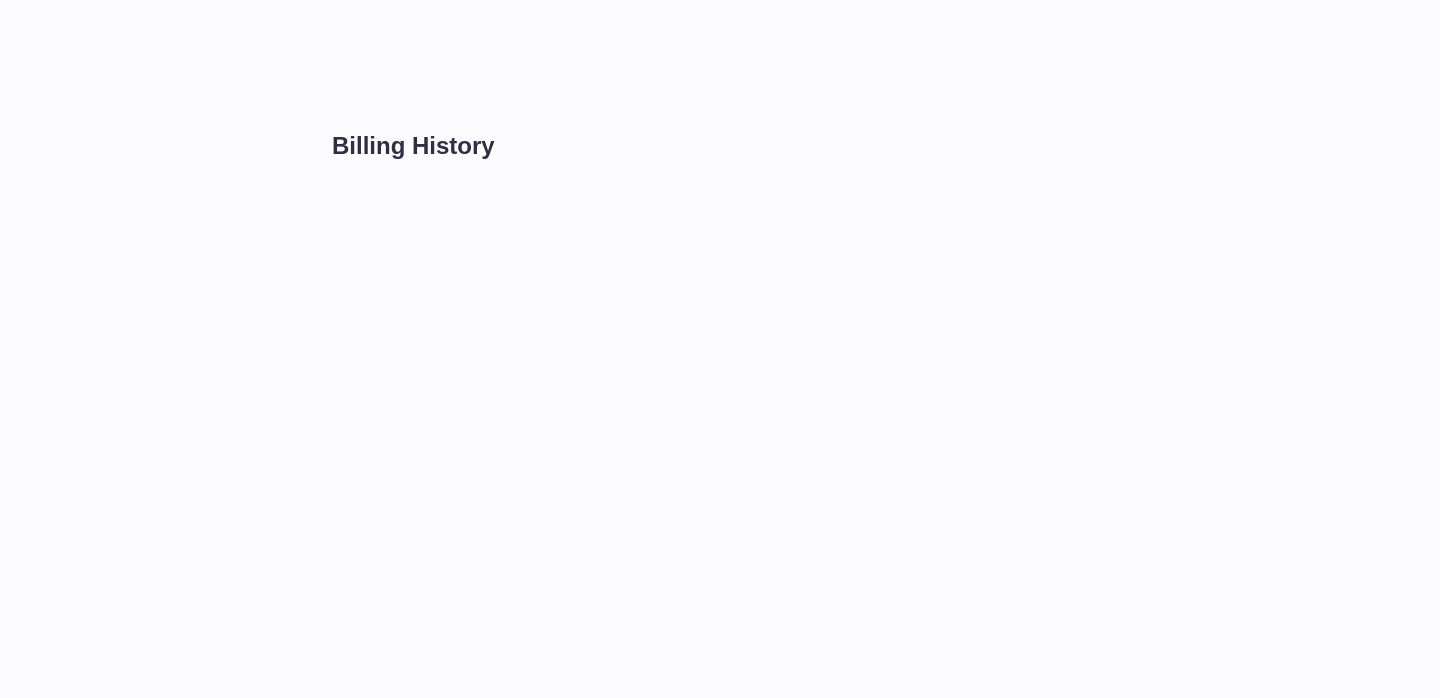 scroll, scrollTop: 0, scrollLeft: 0, axis: both 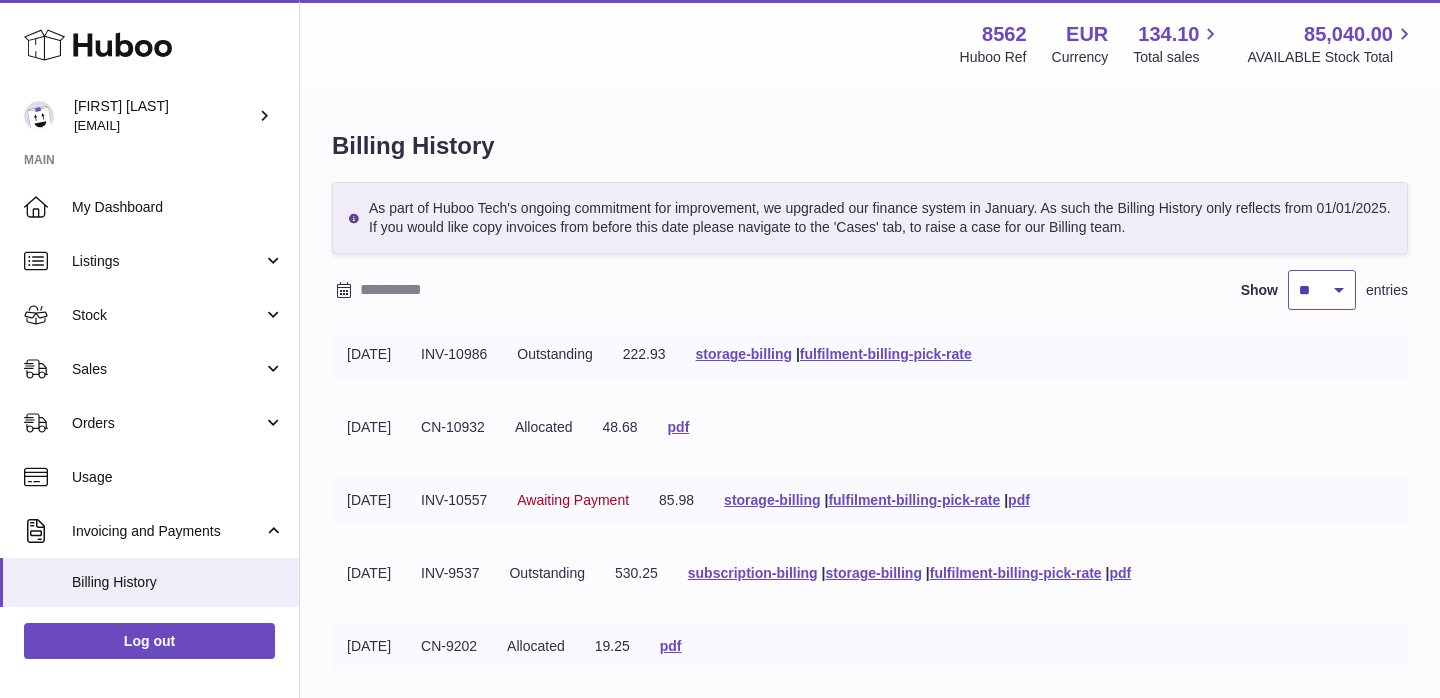 click on "** ** ** ***" at bounding box center (1322, 290) 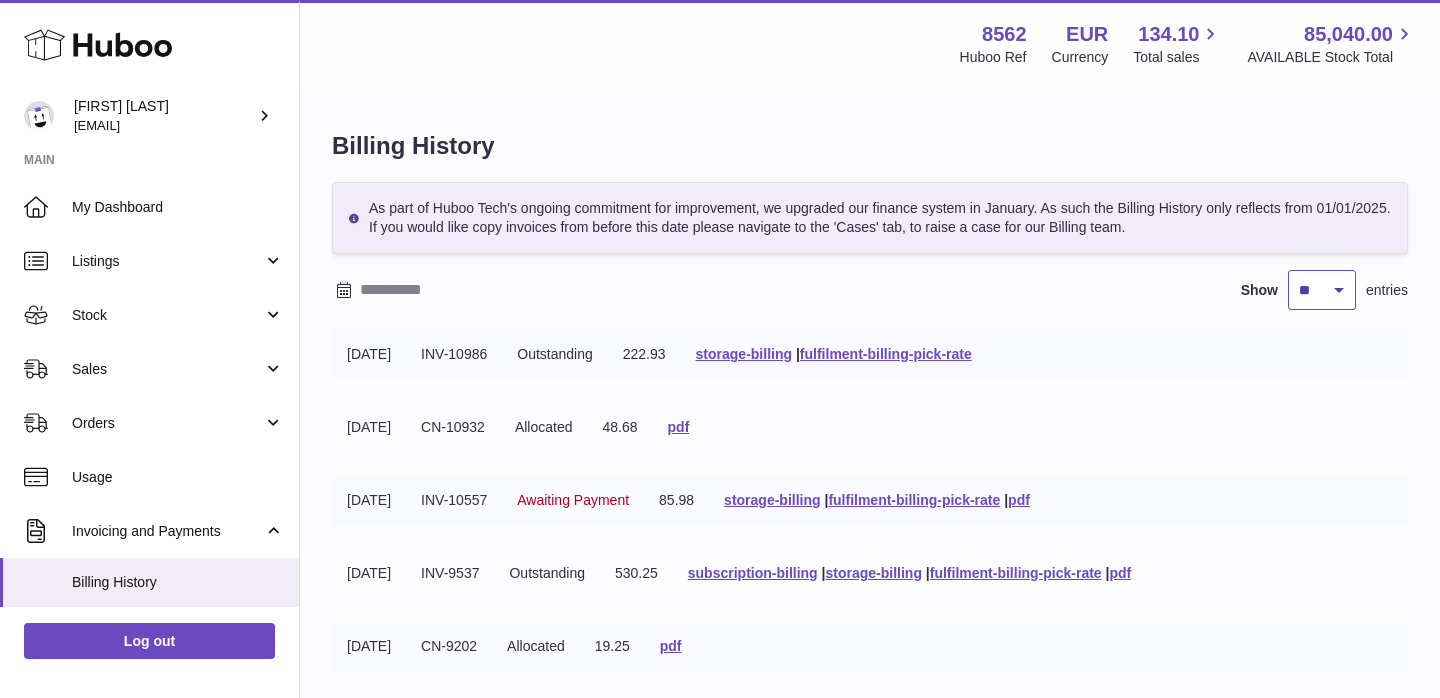select on "***" 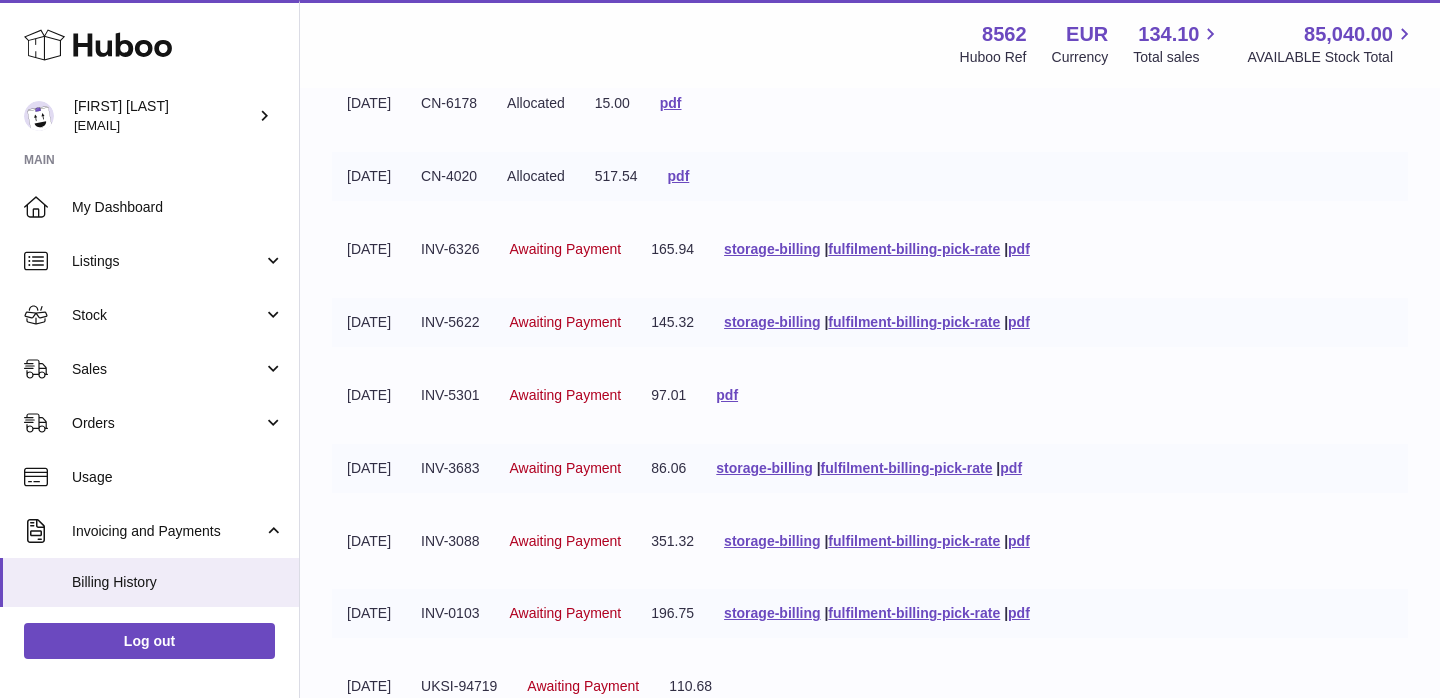 scroll, scrollTop: 902, scrollLeft: 0, axis: vertical 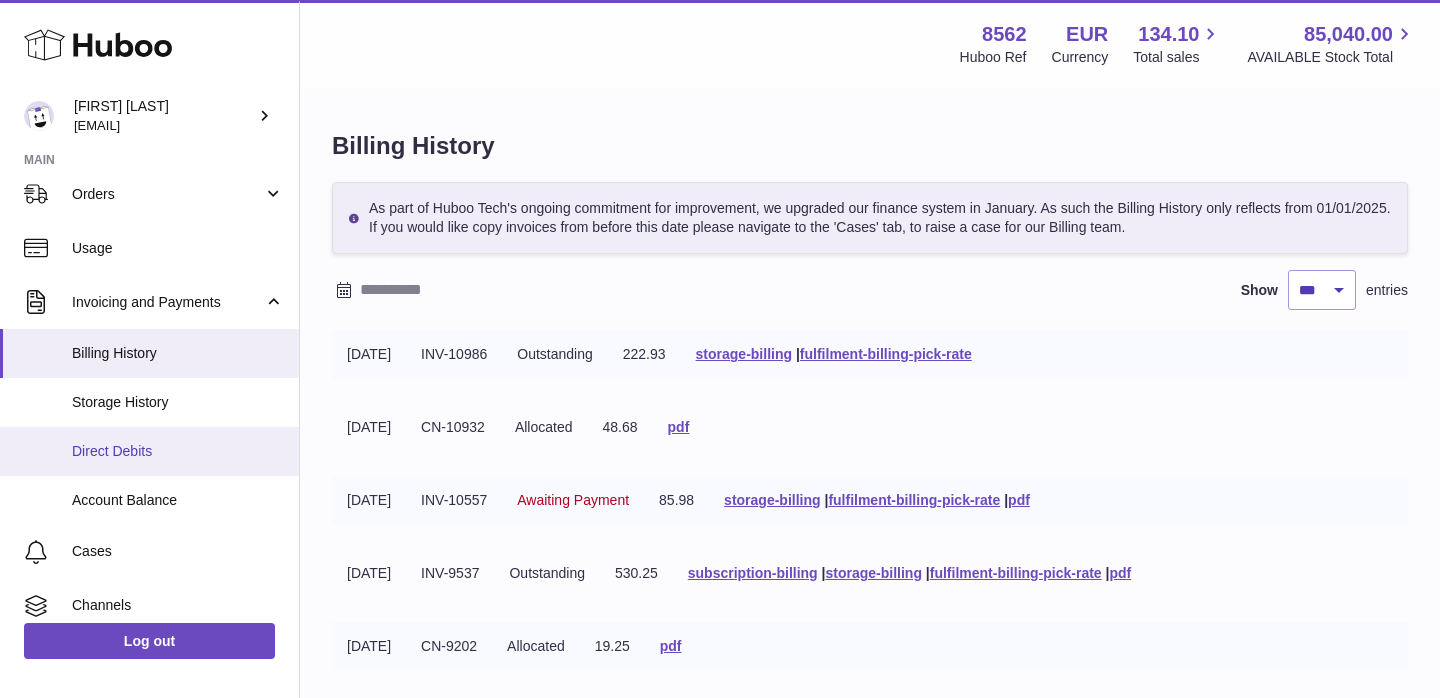 click on "Direct Debits" at bounding box center (178, 451) 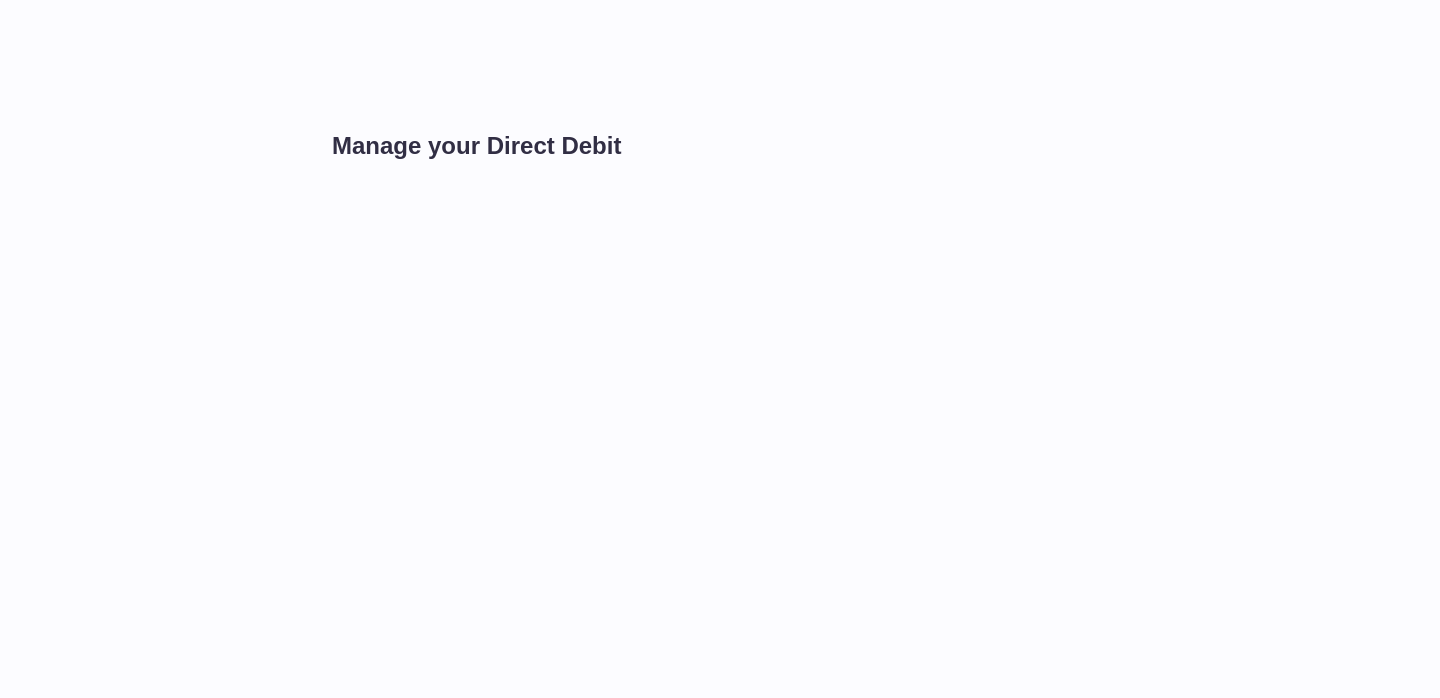 scroll, scrollTop: 0, scrollLeft: 0, axis: both 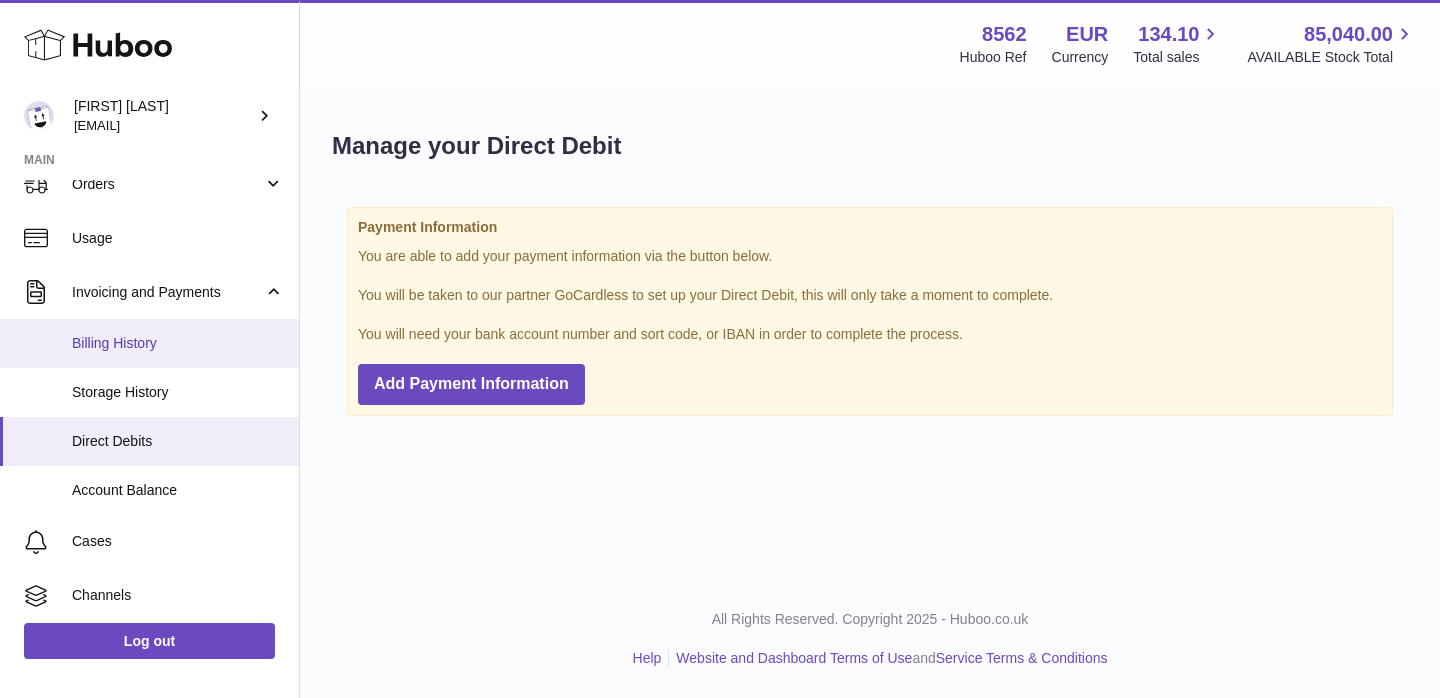 click on "Billing History" at bounding box center [178, 343] 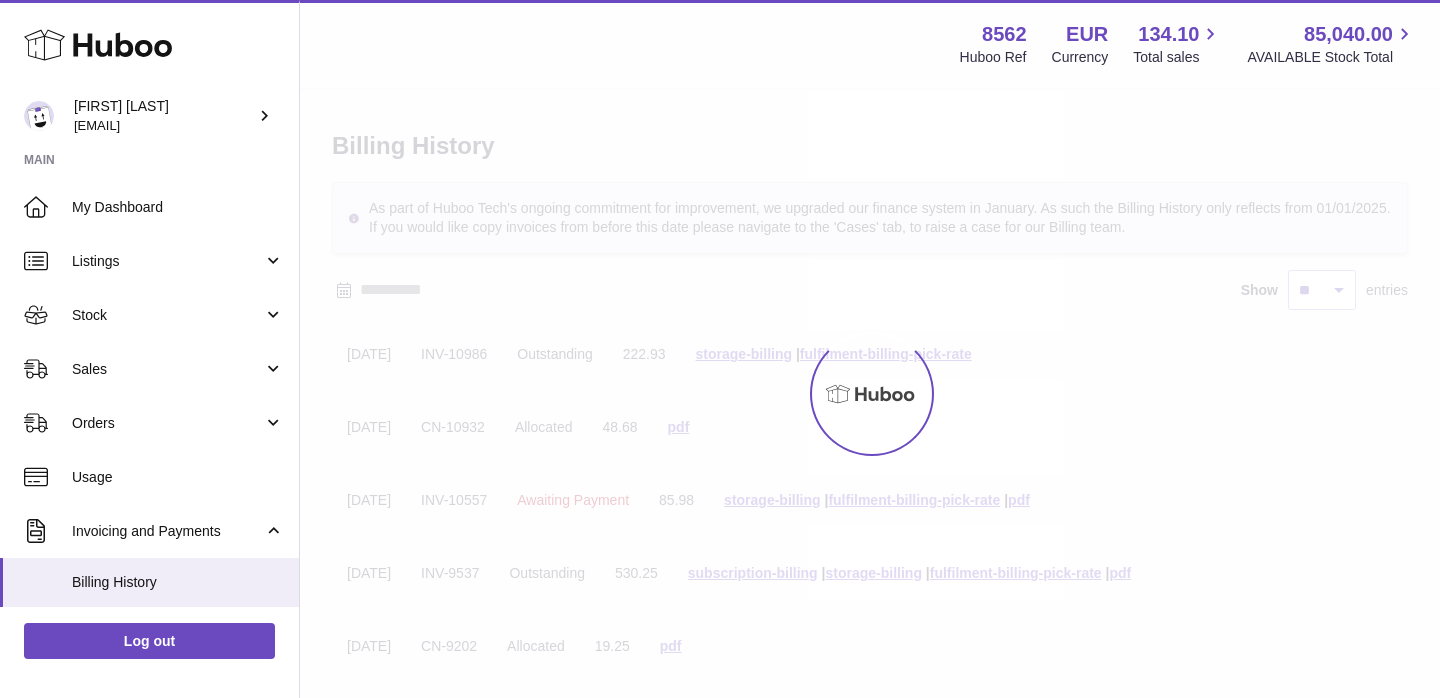 scroll, scrollTop: 0, scrollLeft: 0, axis: both 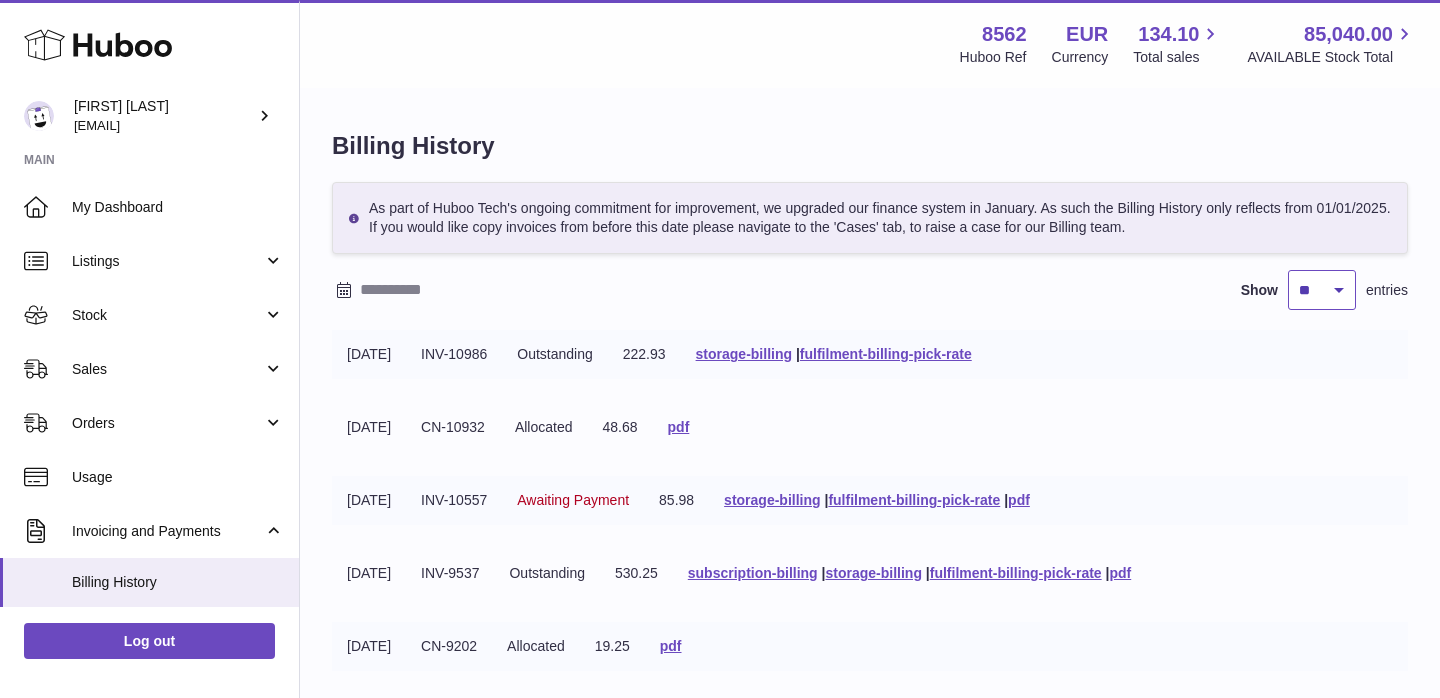 click on "** ** ** ***" at bounding box center (1322, 290) 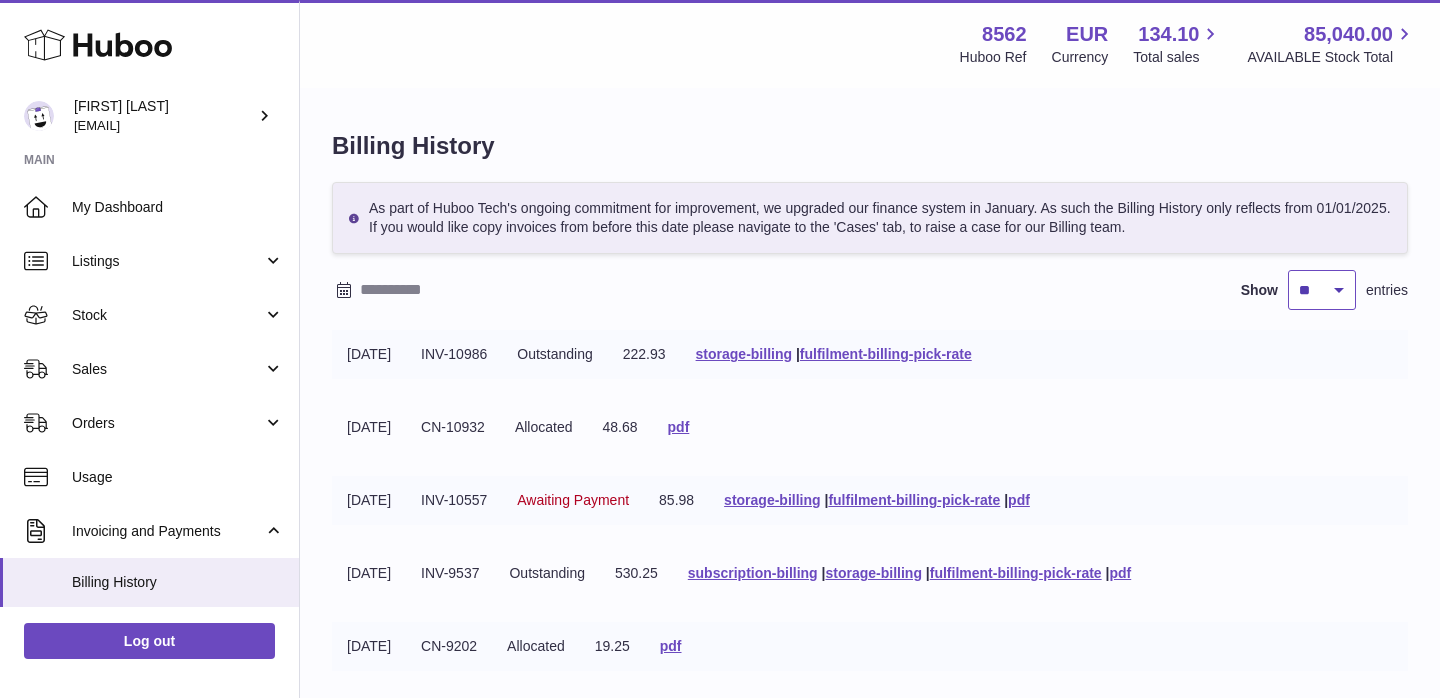 select on "***" 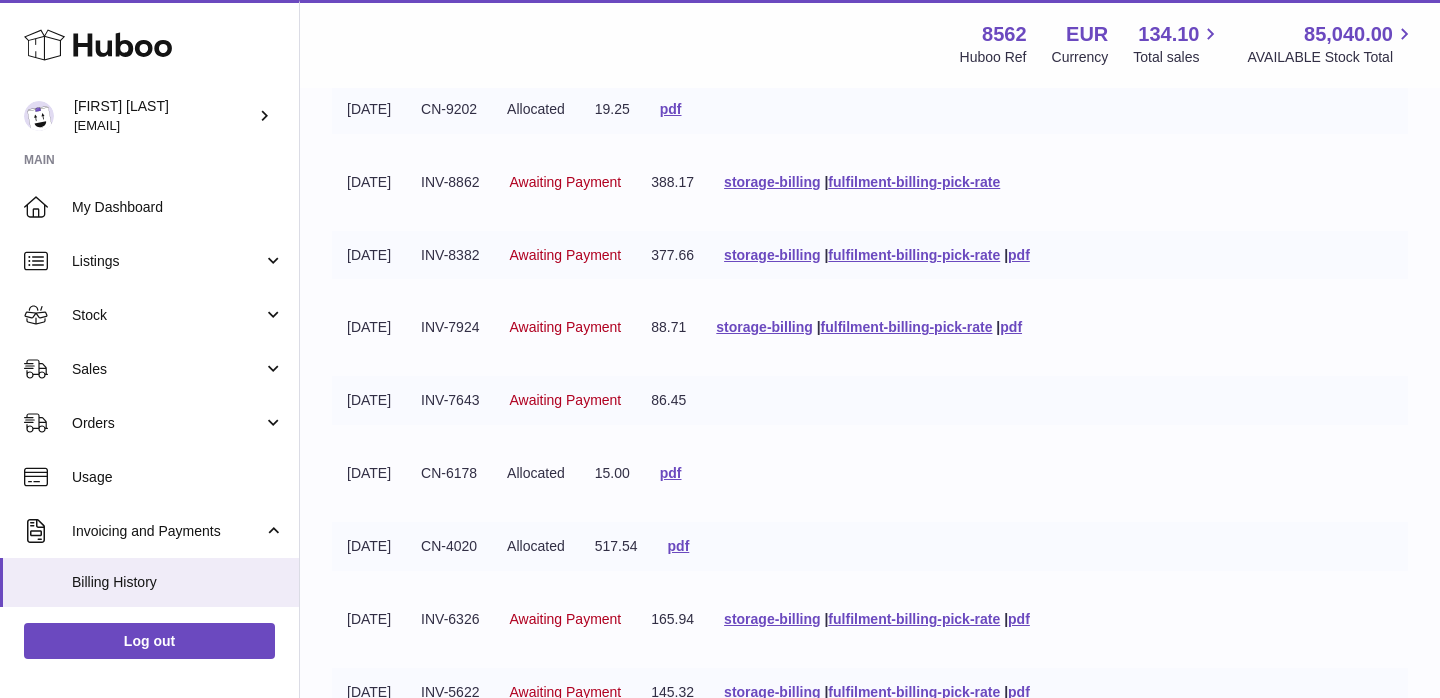 scroll, scrollTop: 529, scrollLeft: 0, axis: vertical 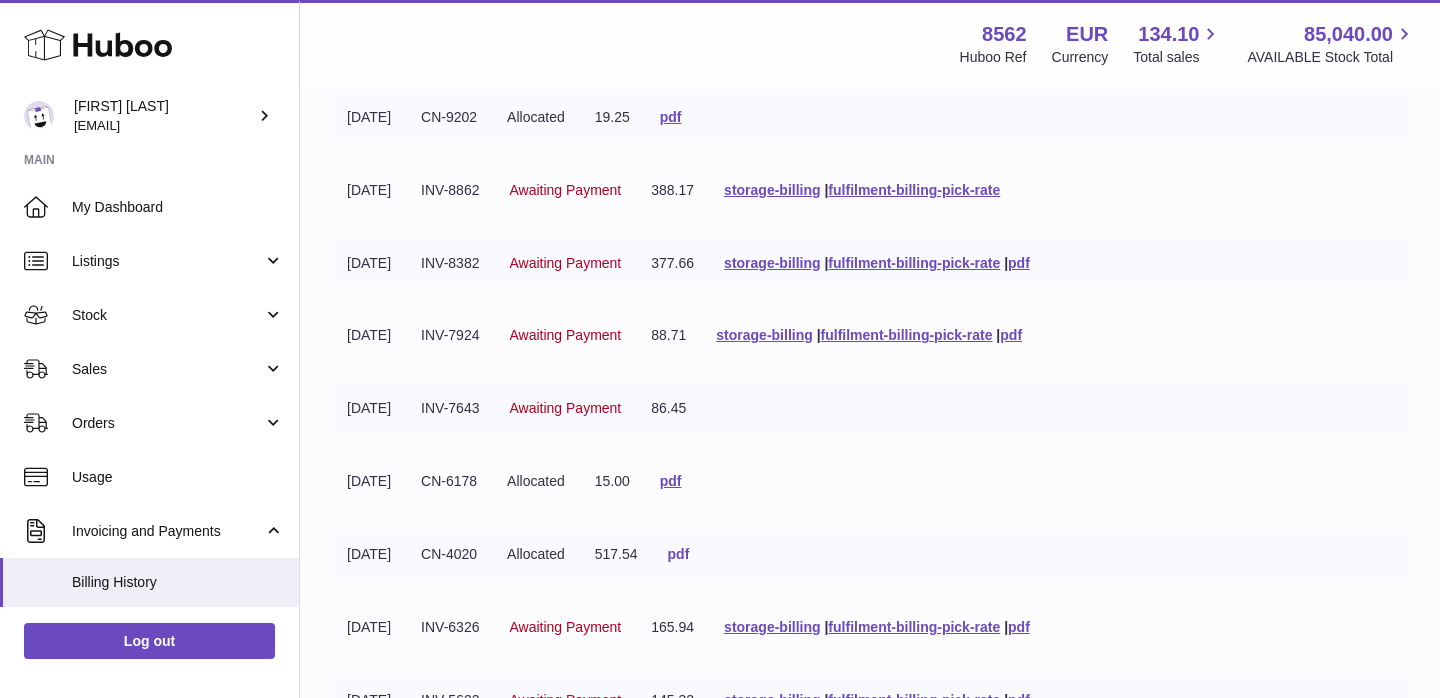 click on "pdf" at bounding box center (679, 554) 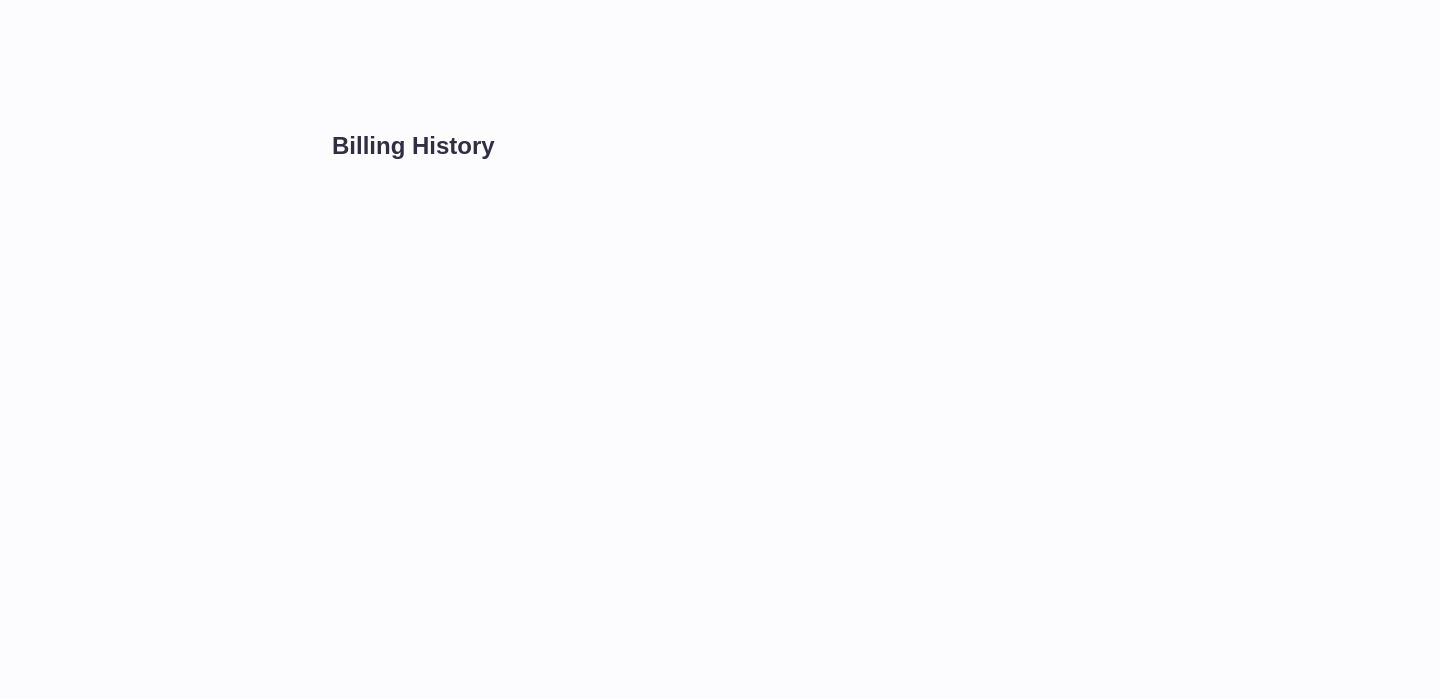 scroll, scrollTop: 0, scrollLeft: 0, axis: both 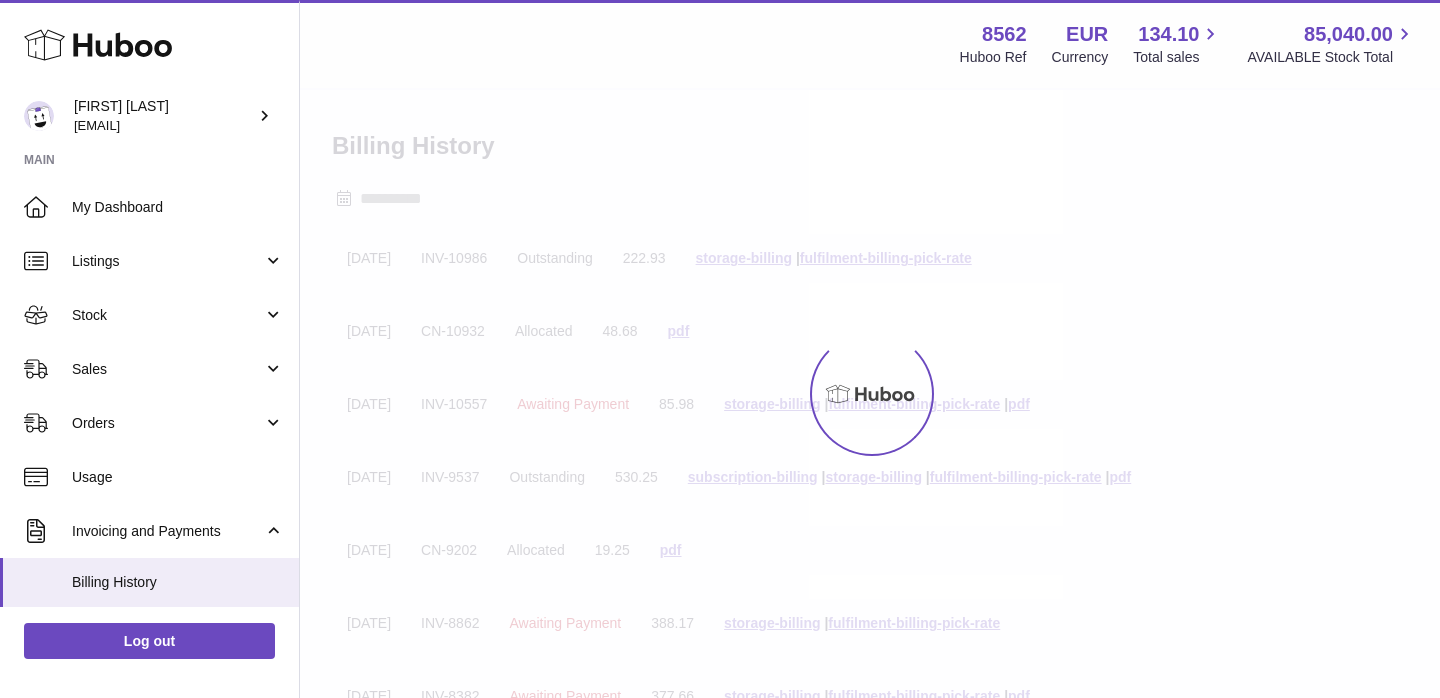 select on "***" 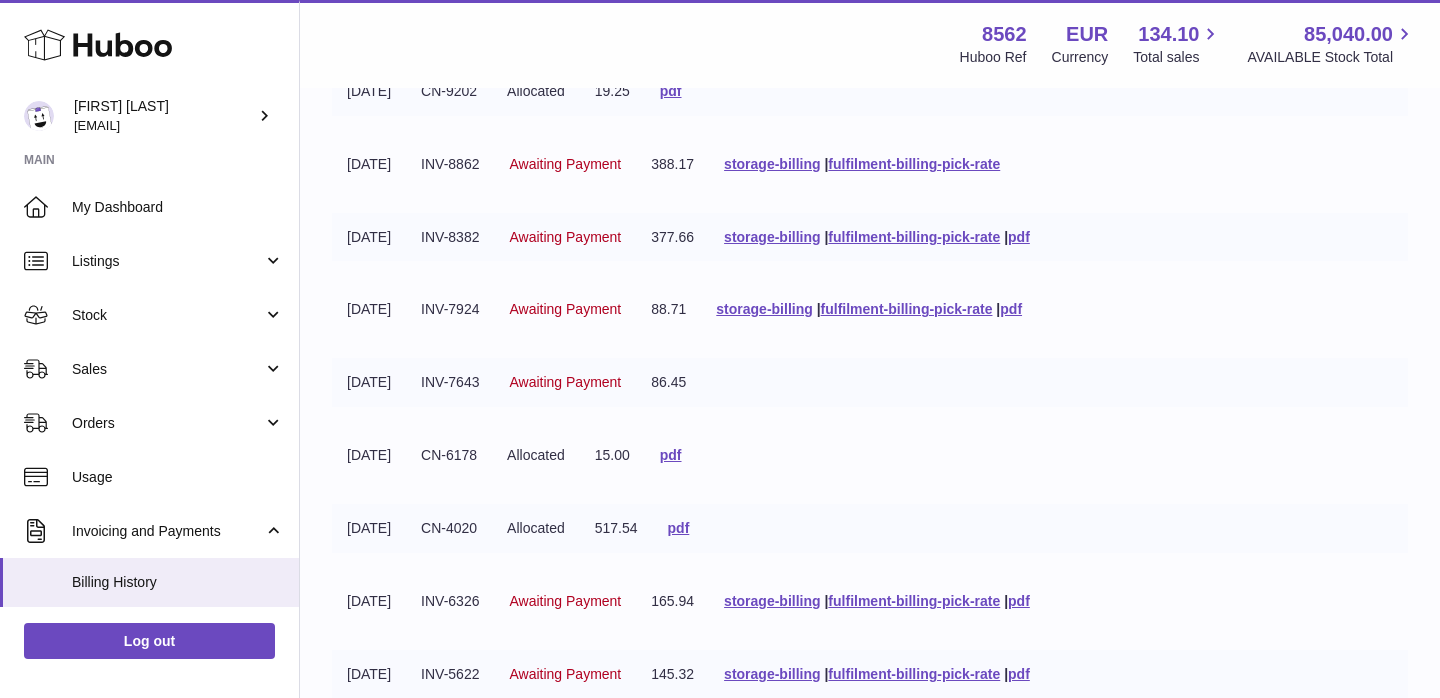scroll, scrollTop: 579, scrollLeft: 0, axis: vertical 